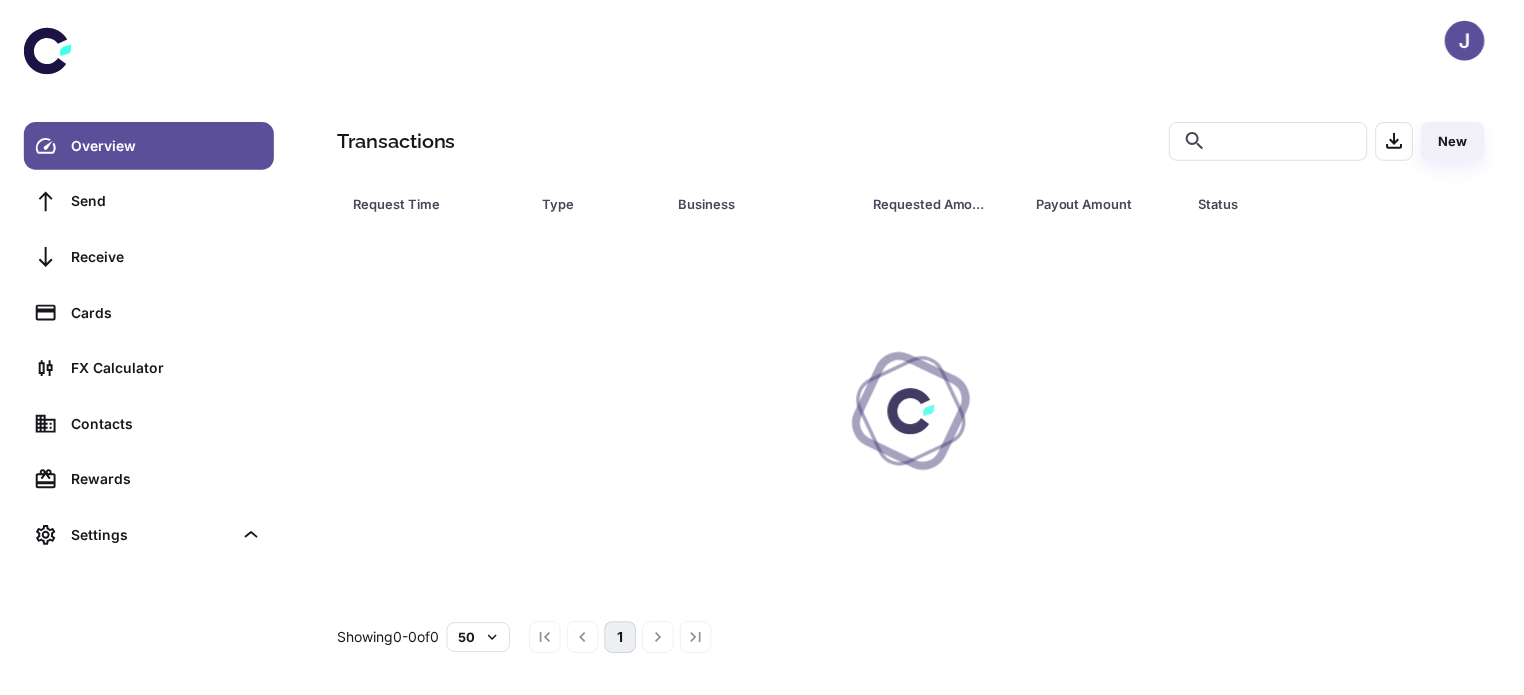 scroll, scrollTop: 0, scrollLeft: 0, axis: both 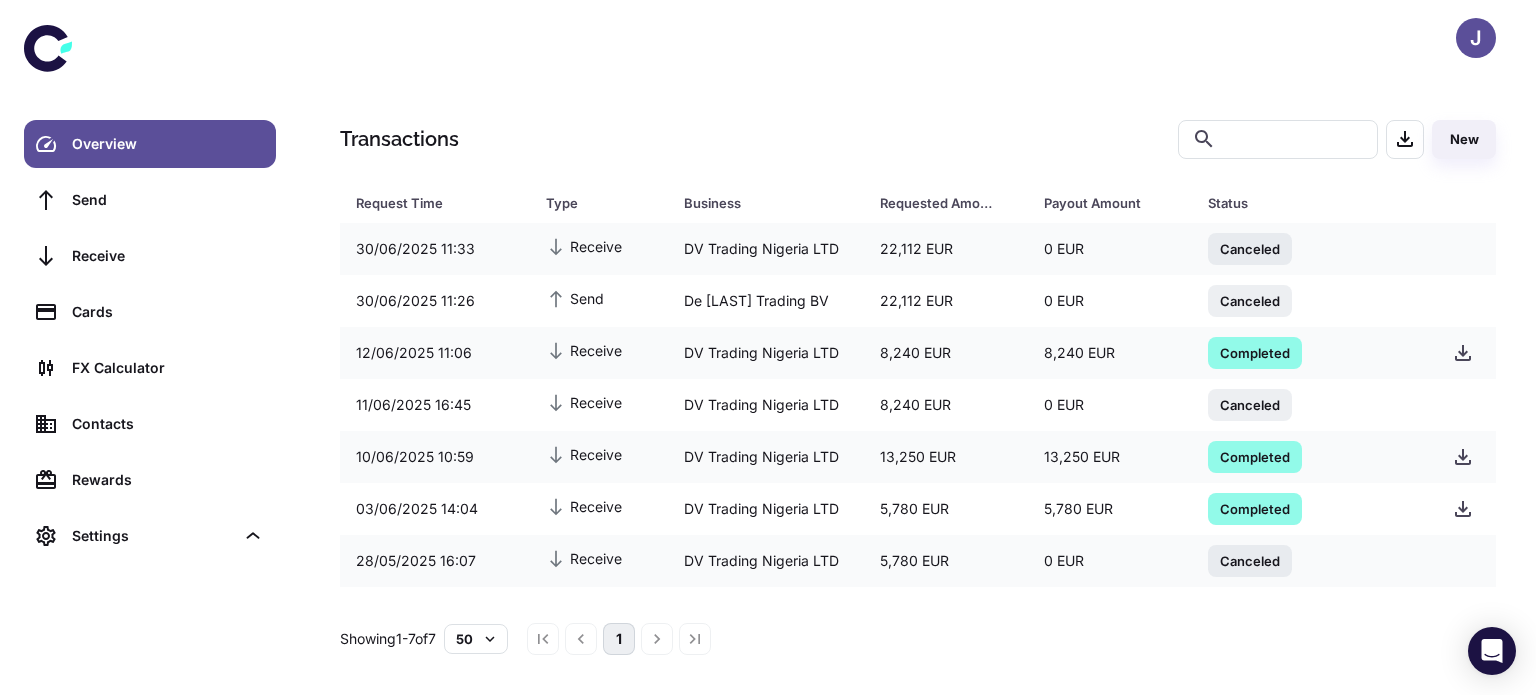 click on "J" at bounding box center (1476, 38) 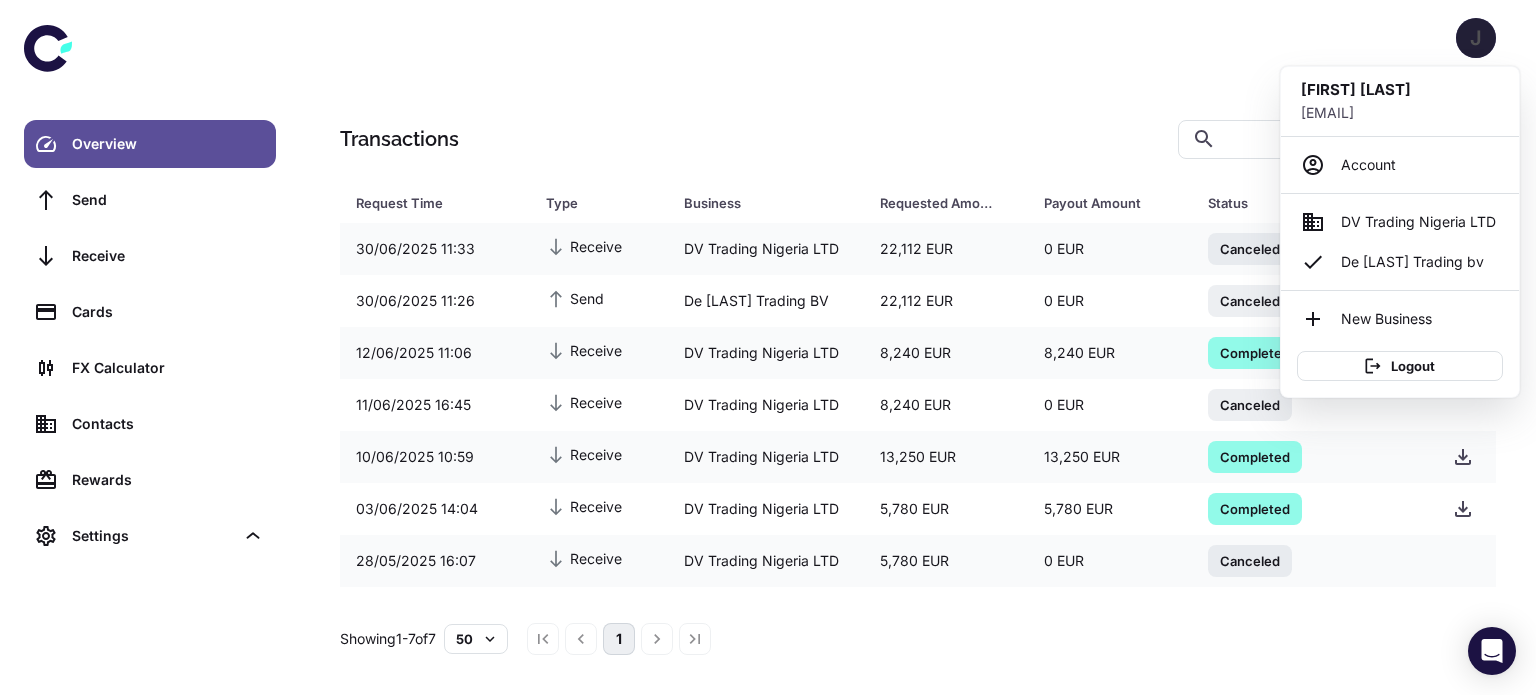 click at bounding box center [768, 347] 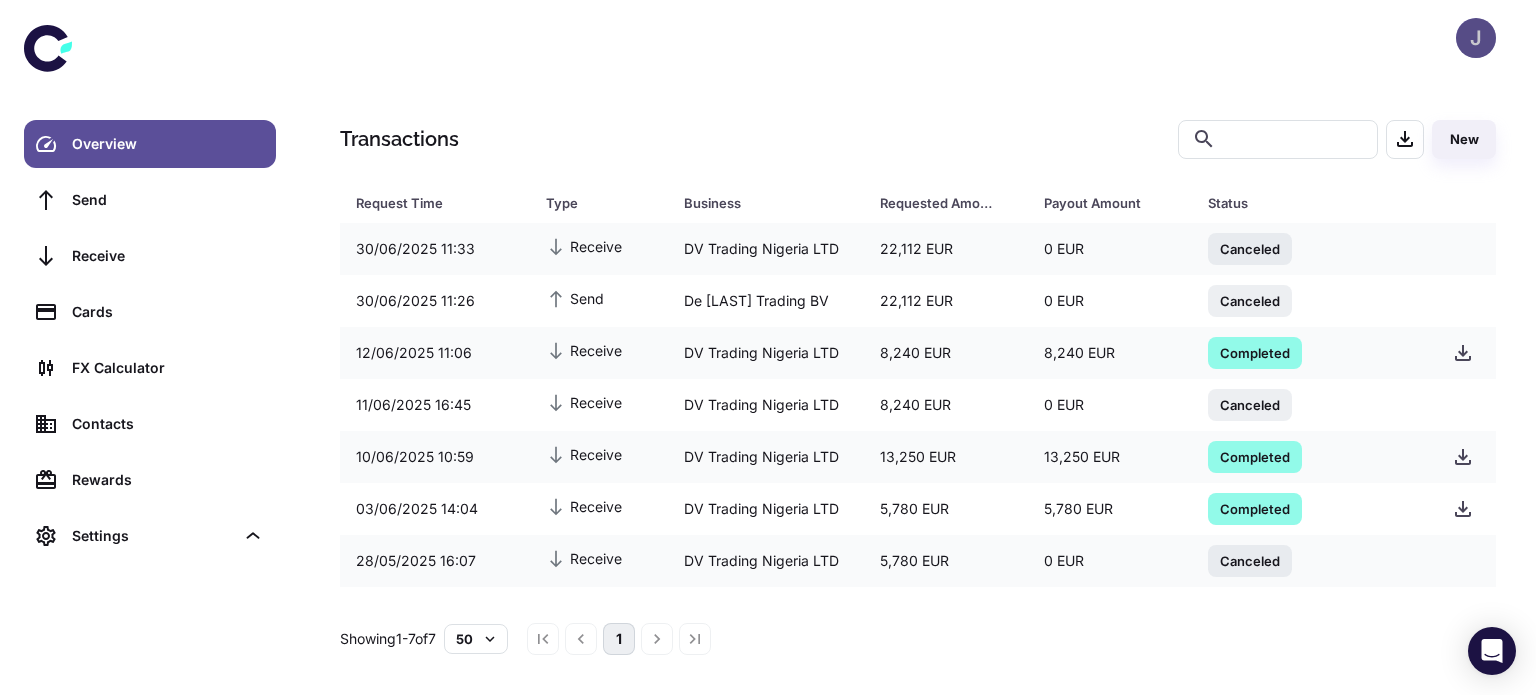 click on "J" at bounding box center (1476, 38) 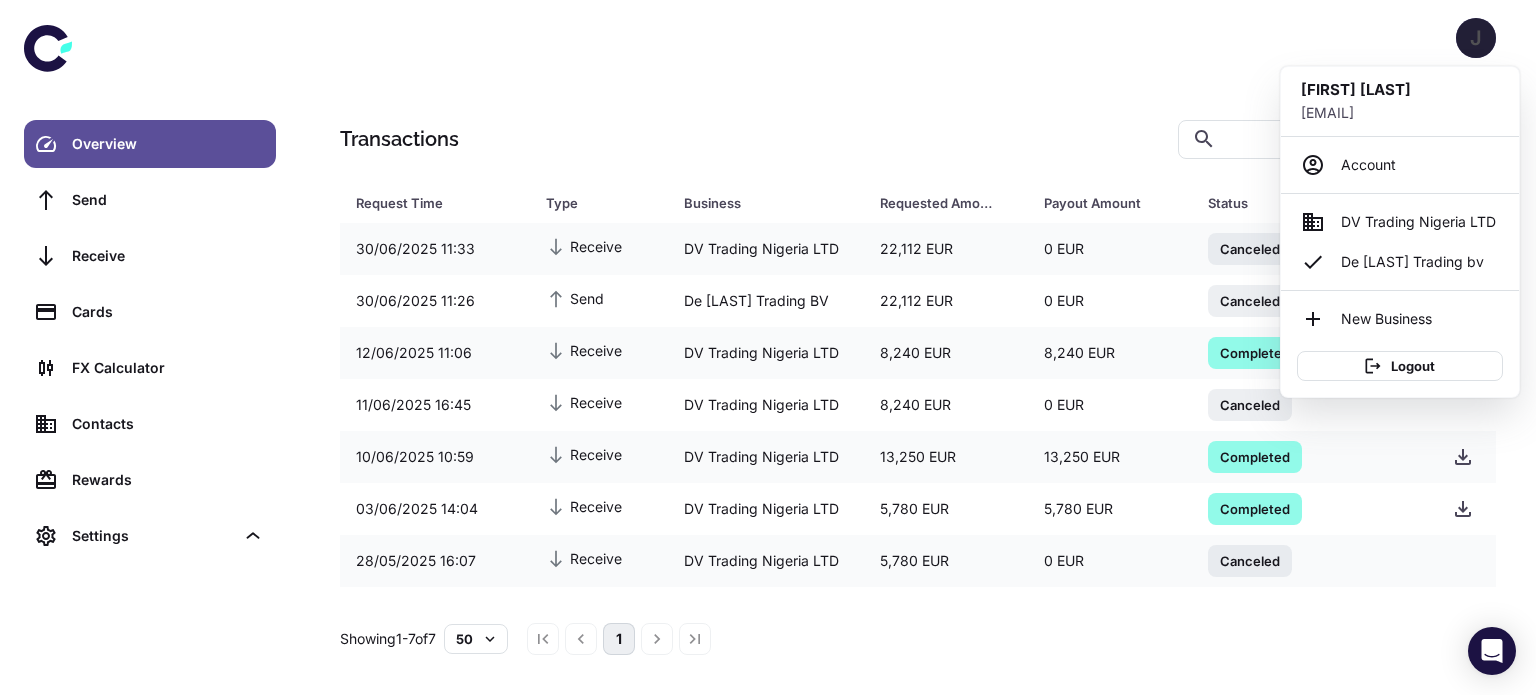 click at bounding box center (768, 347) 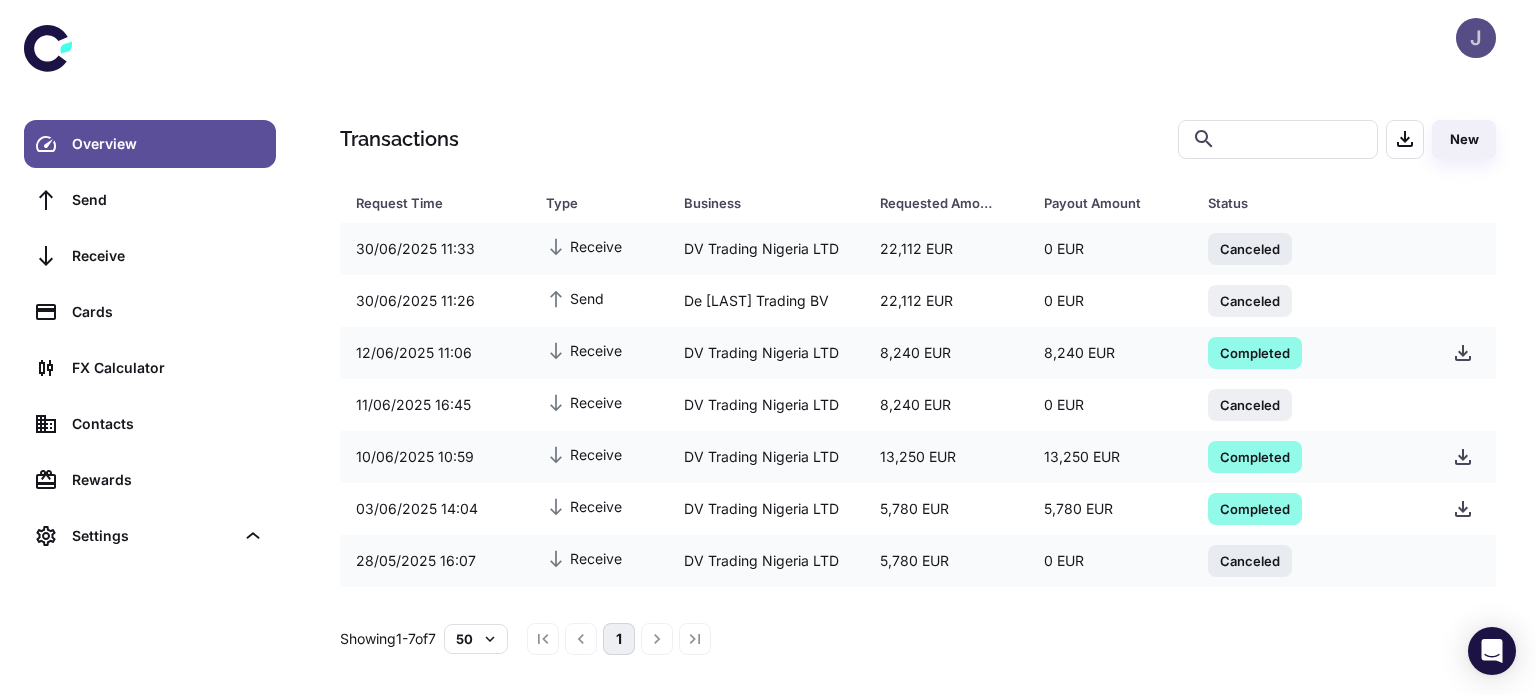 click on "J" at bounding box center (1476, 38) 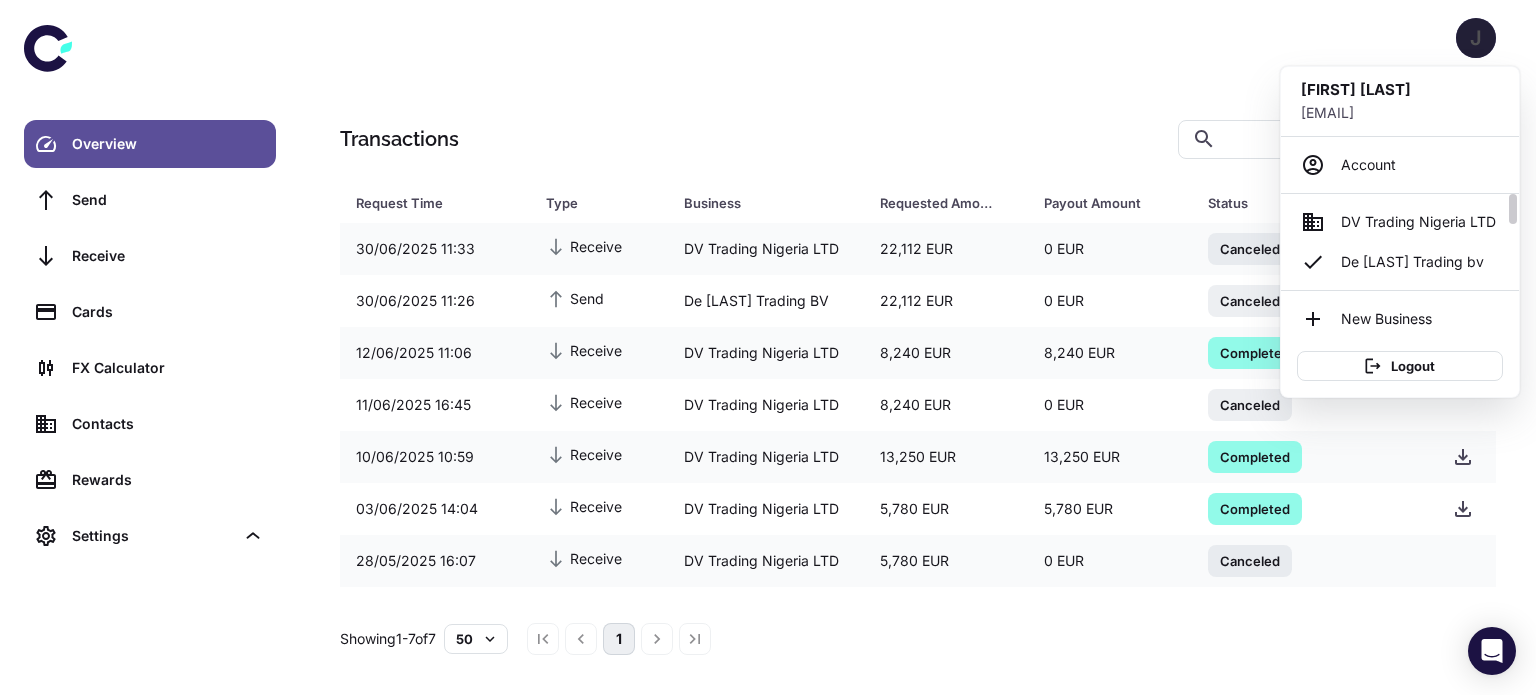 click on "De [LAST] Trading bv" at bounding box center [1412, 262] 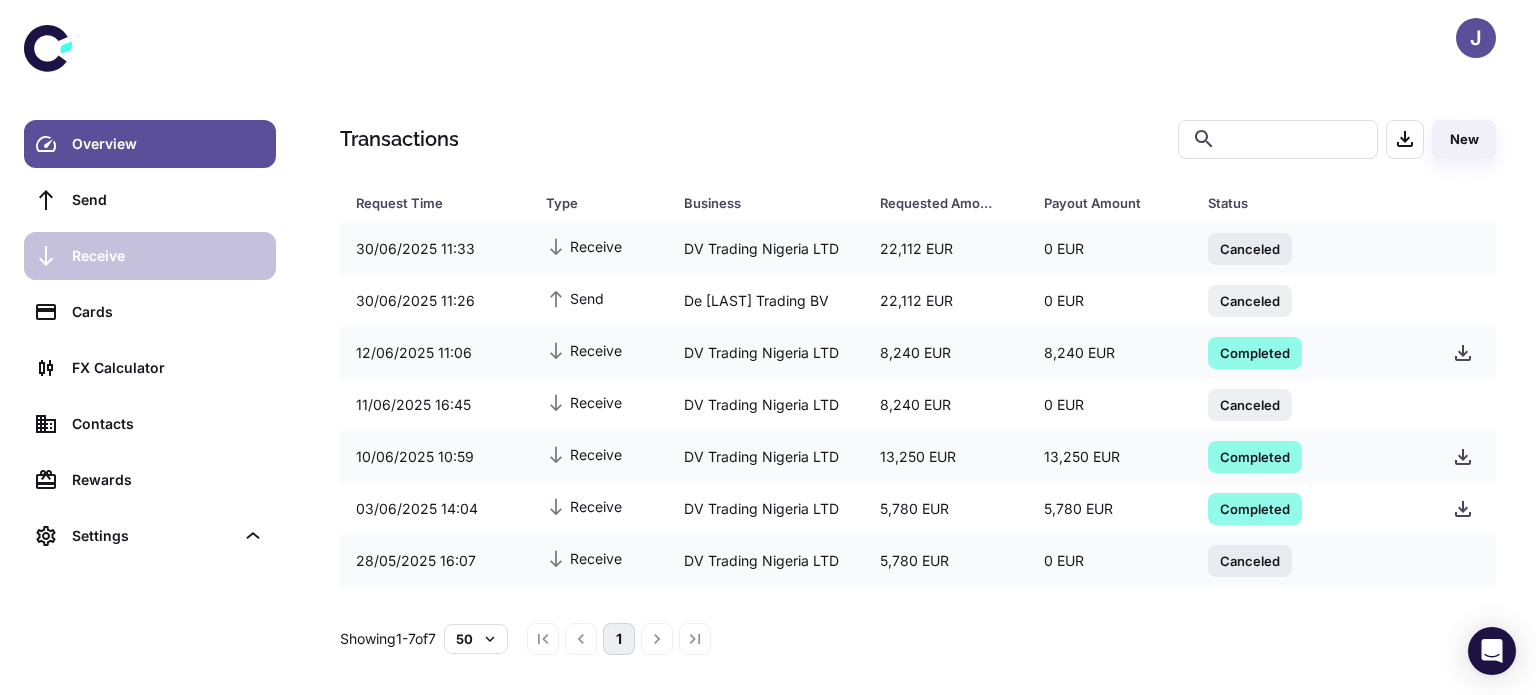 click on "Receive" at bounding box center (168, 256) 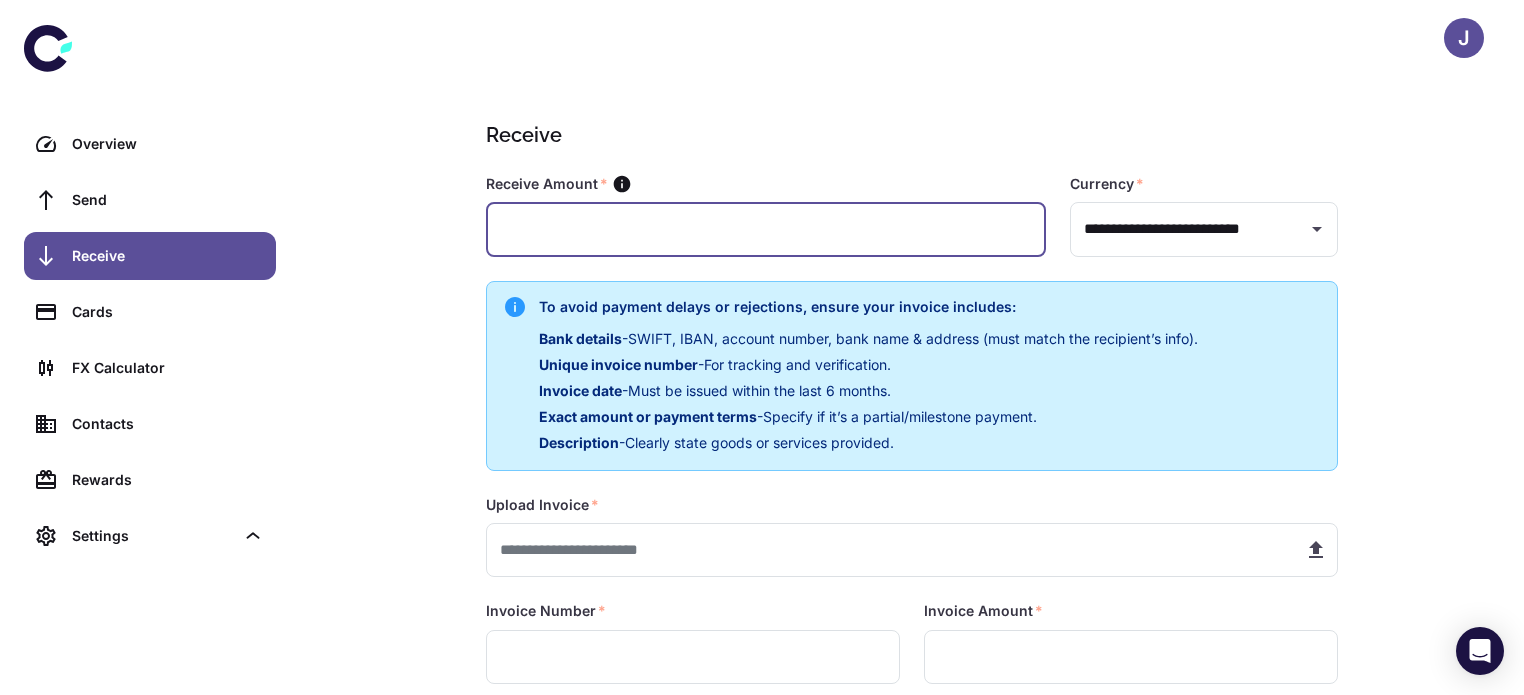 click at bounding box center (766, 229) 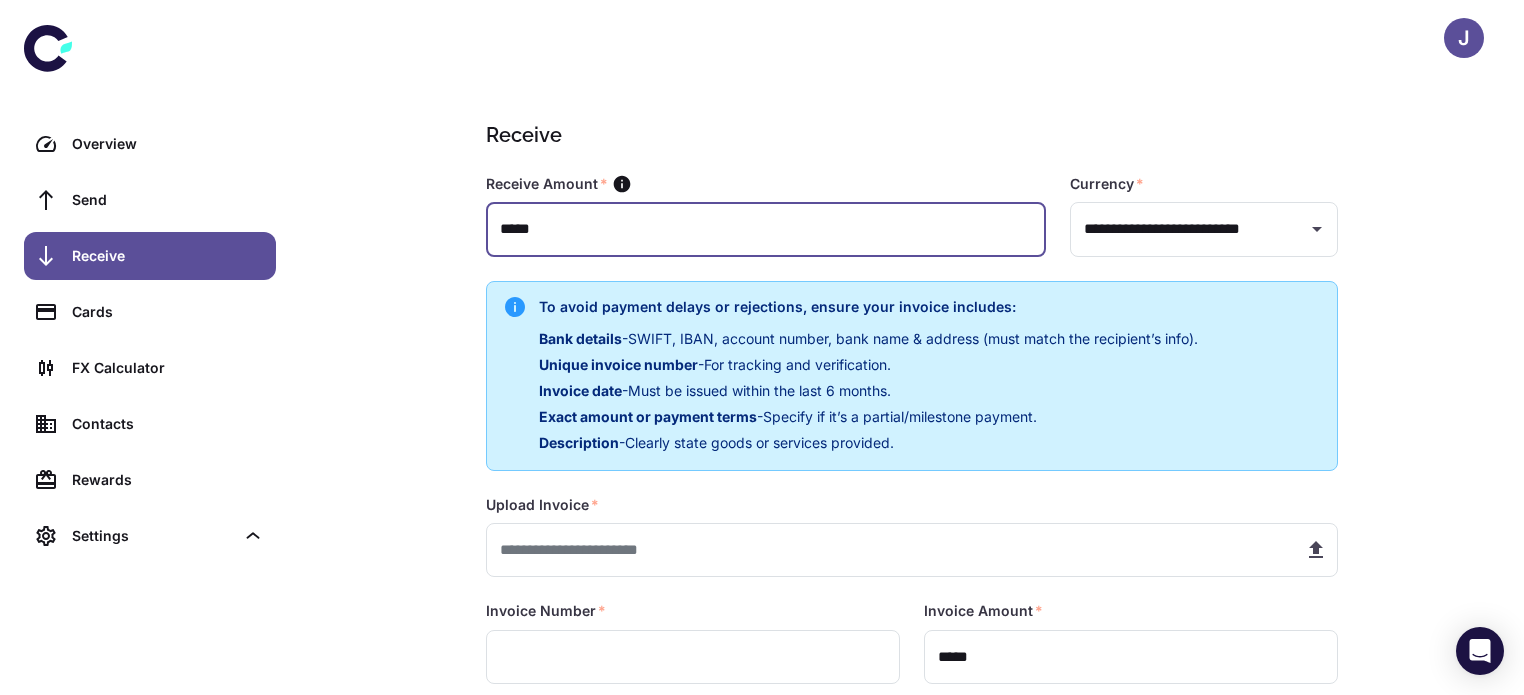 type on "*****" 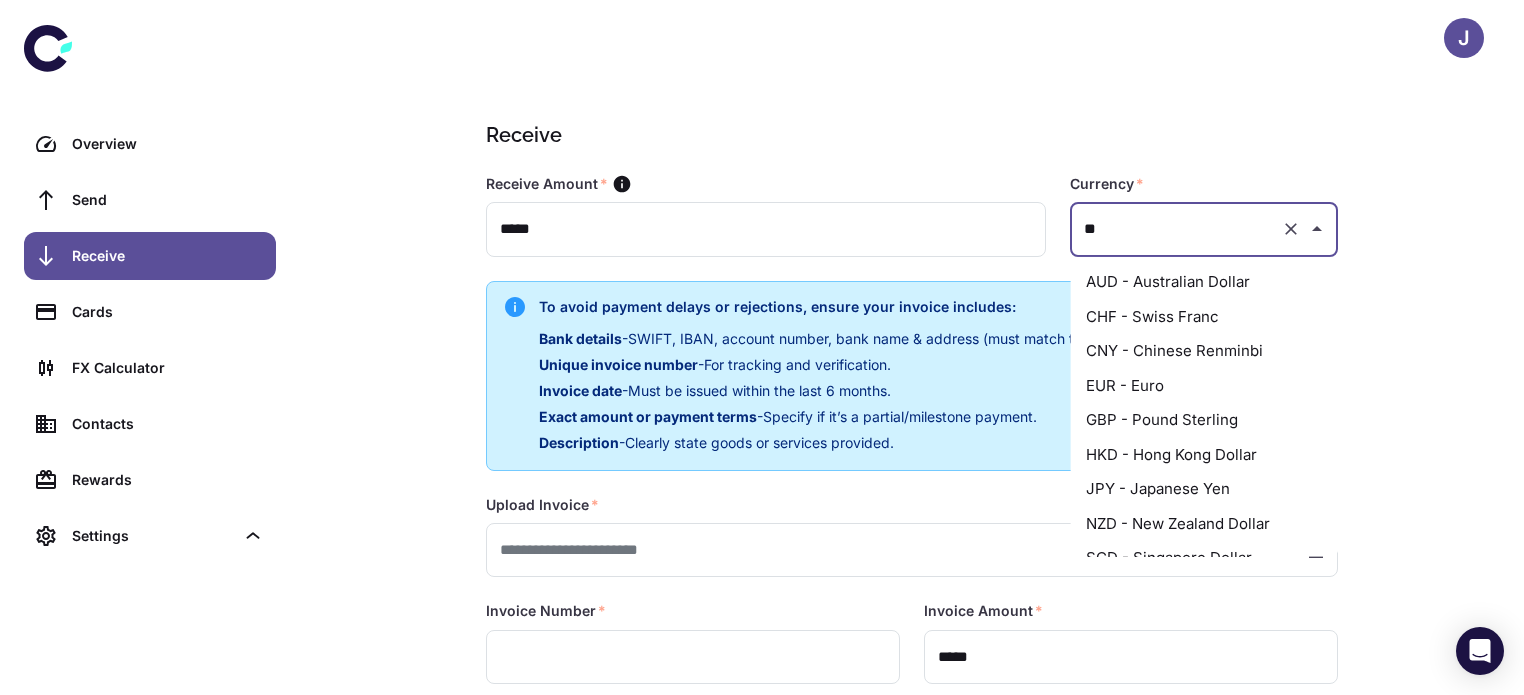 scroll, scrollTop: 14, scrollLeft: 0, axis: vertical 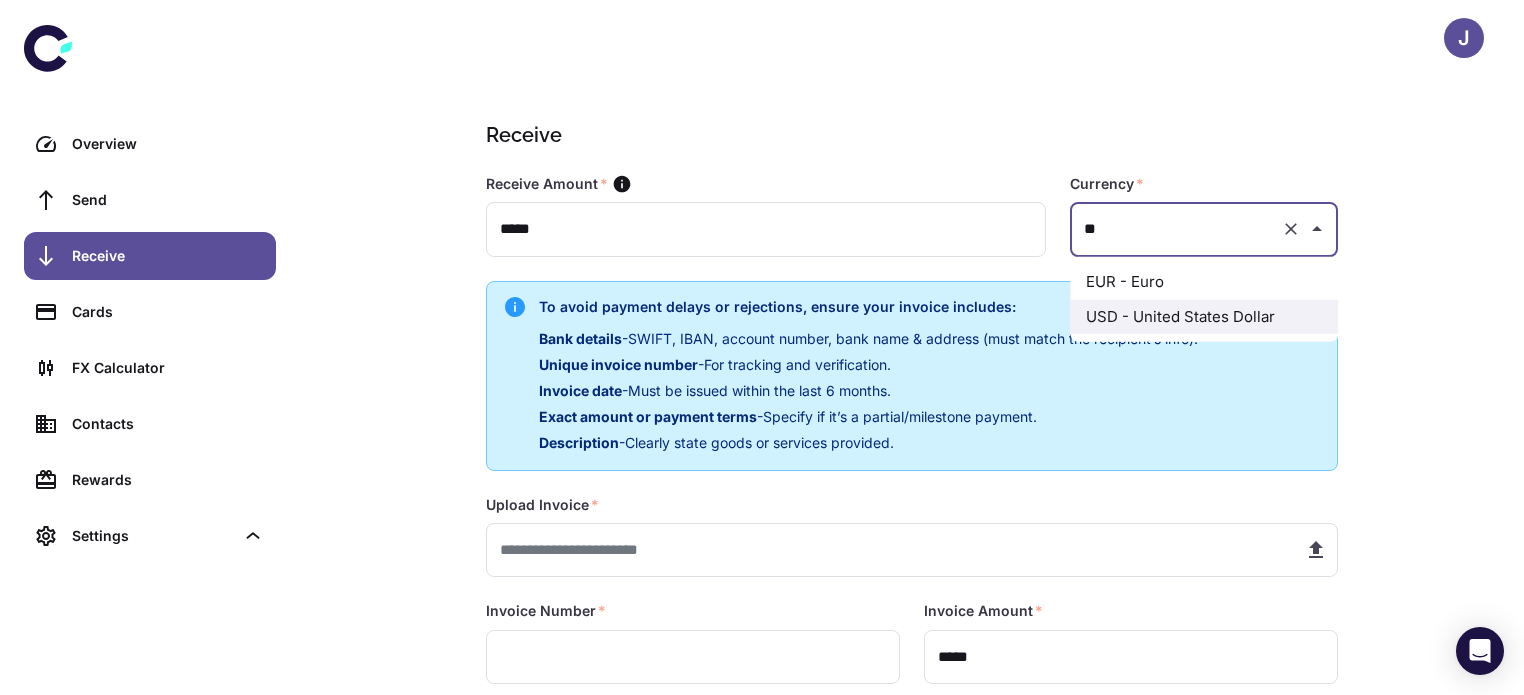 click on "EUR - Euro" at bounding box center (1204, 282) 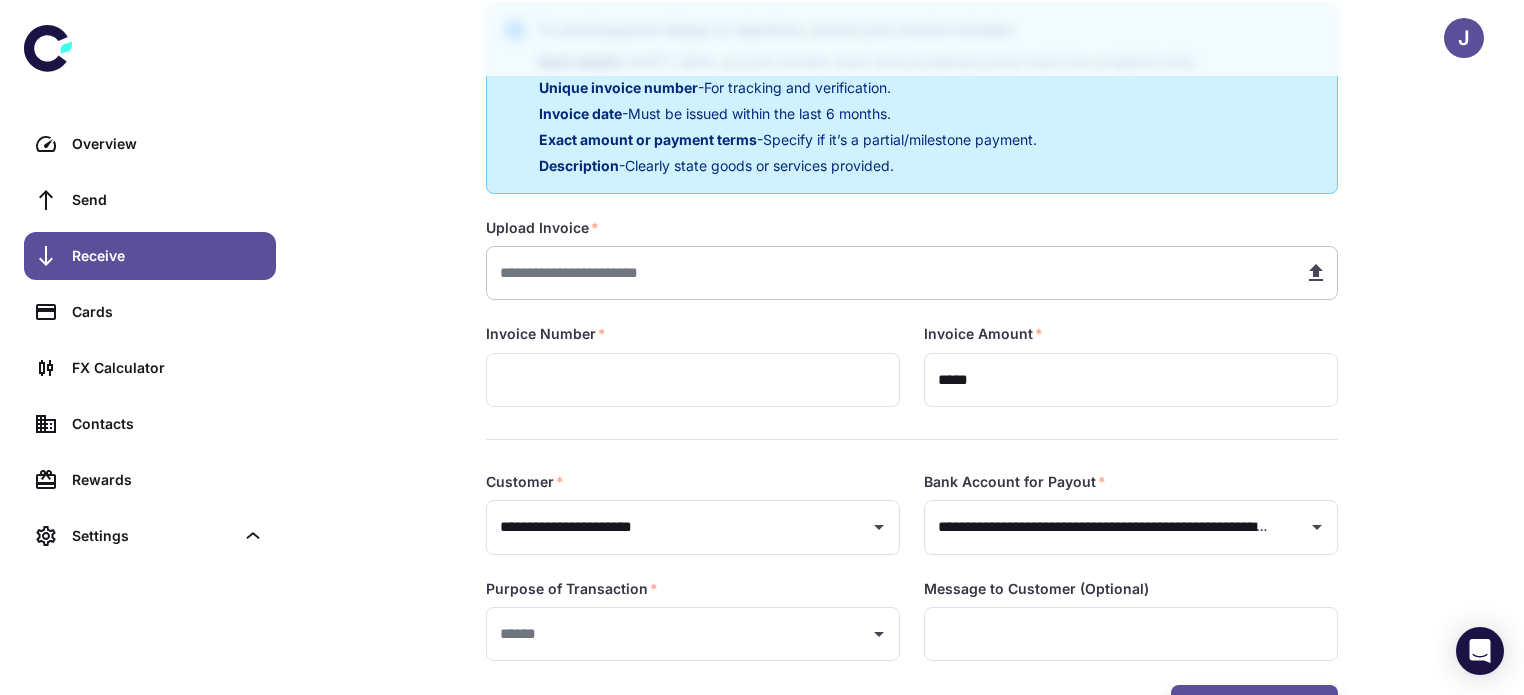 scroll, scrollTop: 300, scrollLeft: 0, axis: vertical 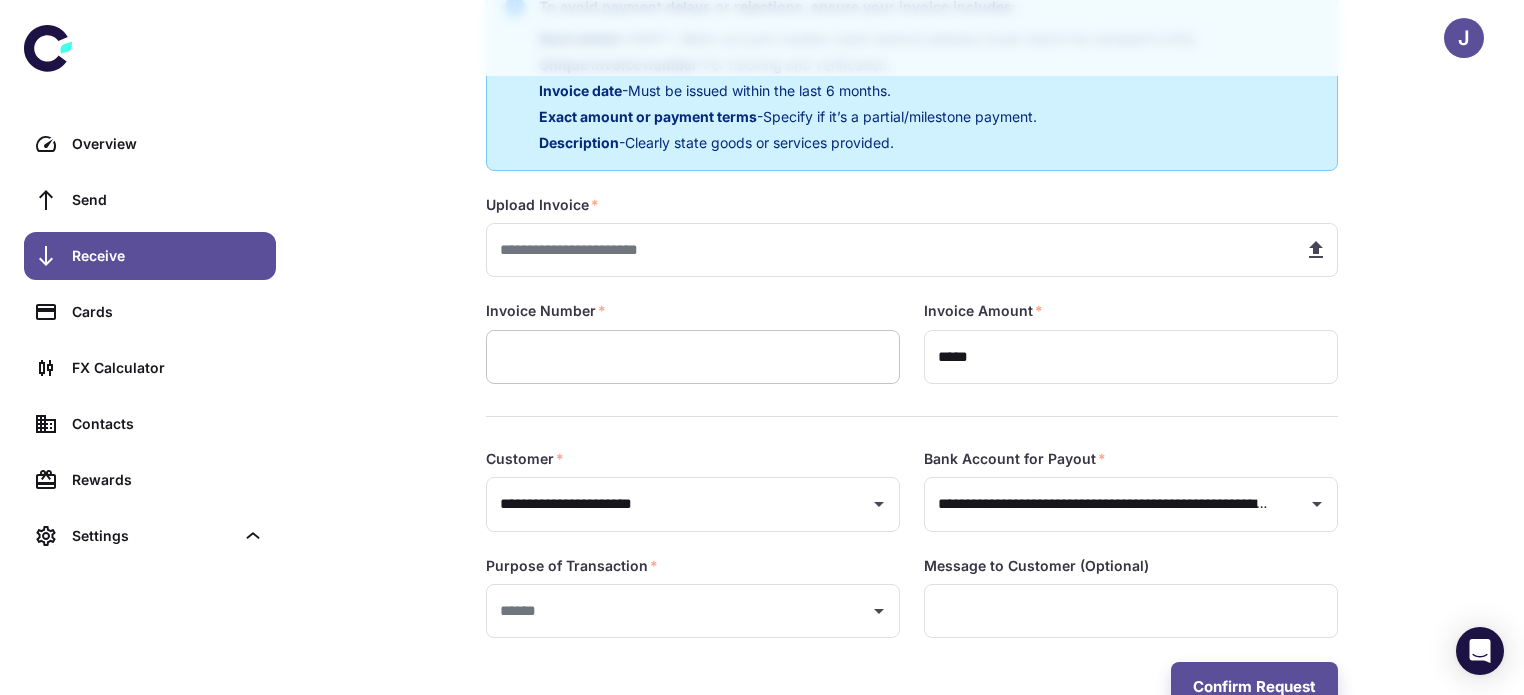 type on "**********" 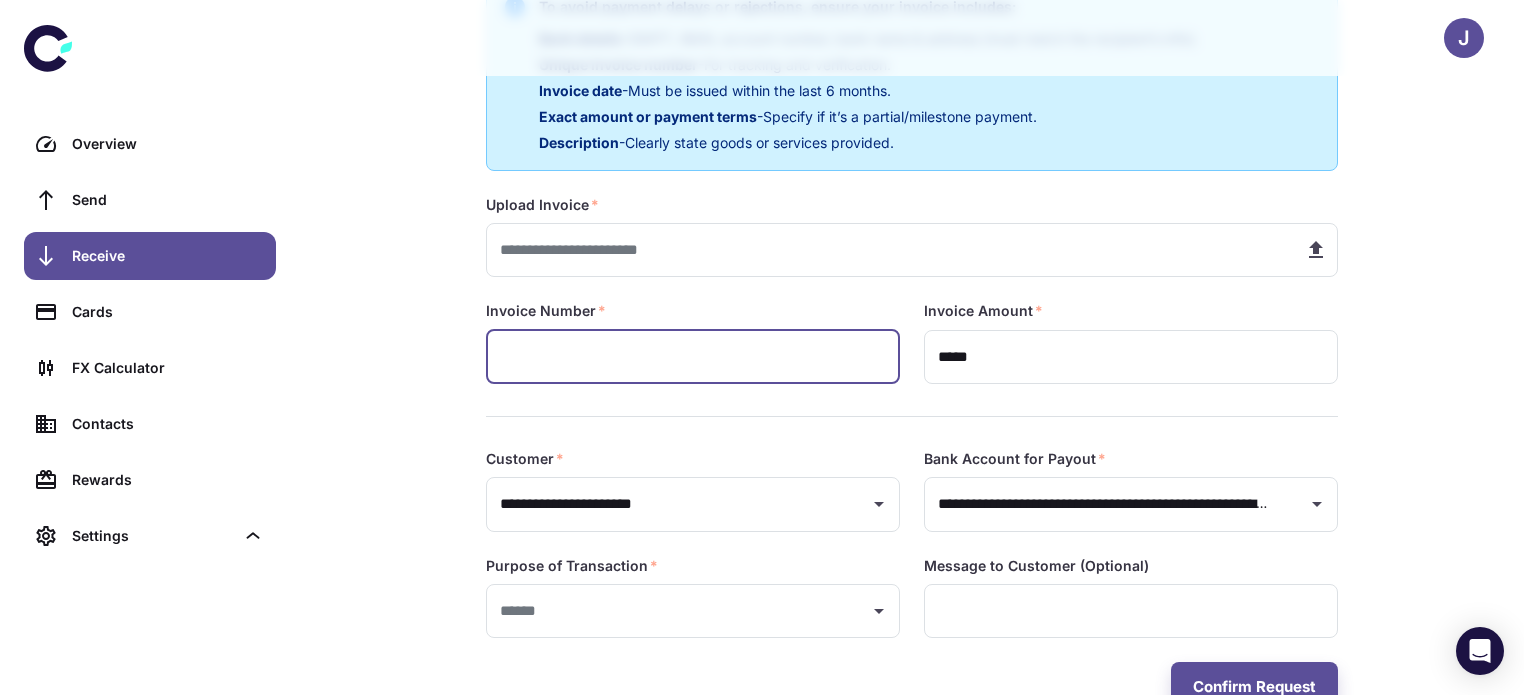 paste on "*******" 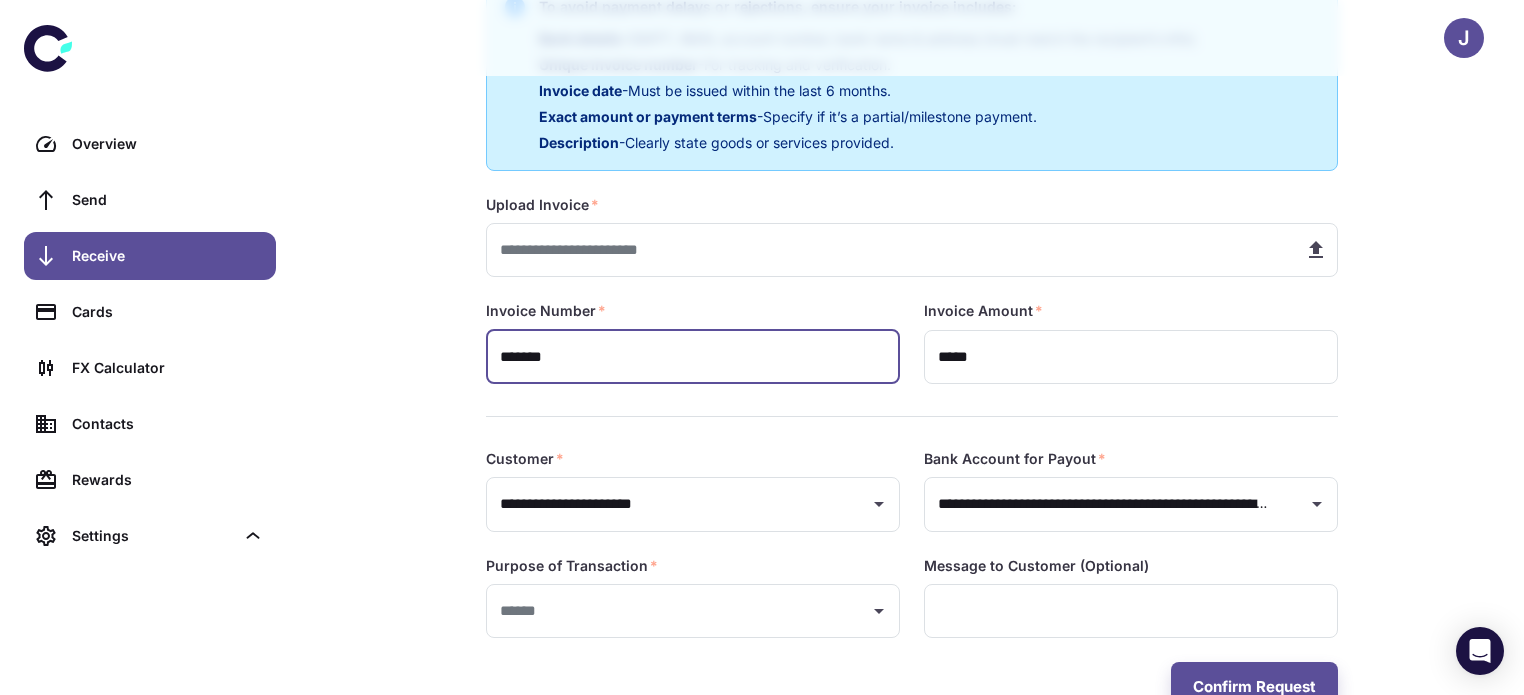 type on "*******" 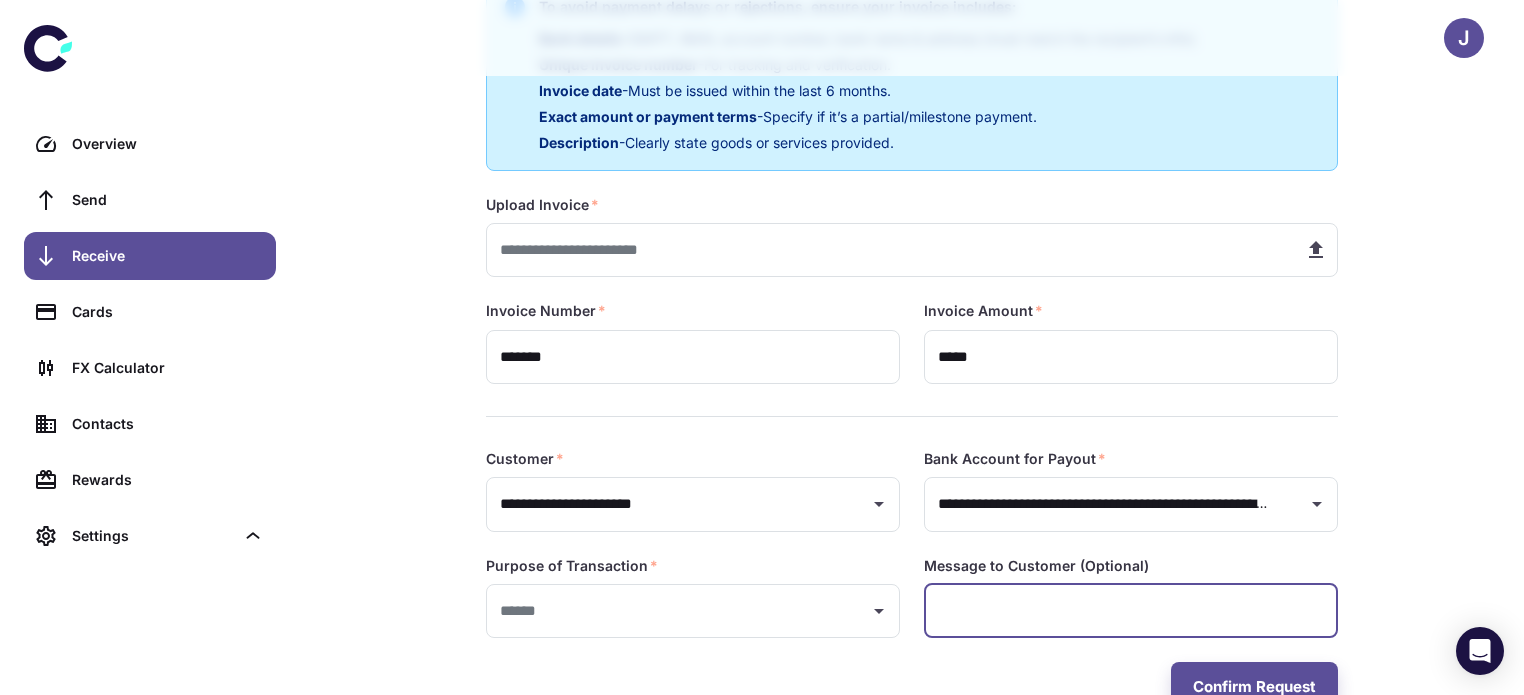 click at bounding box center (1131, 611) 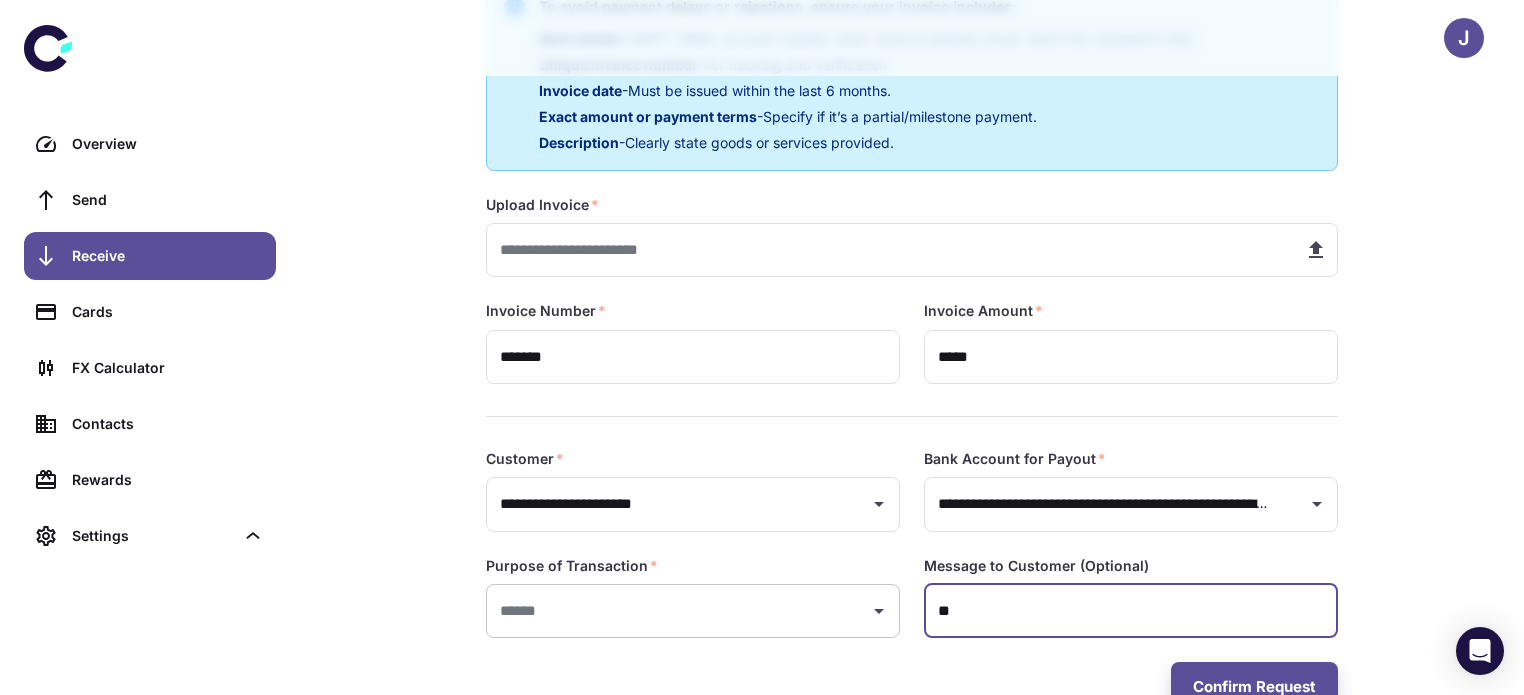type on "**" 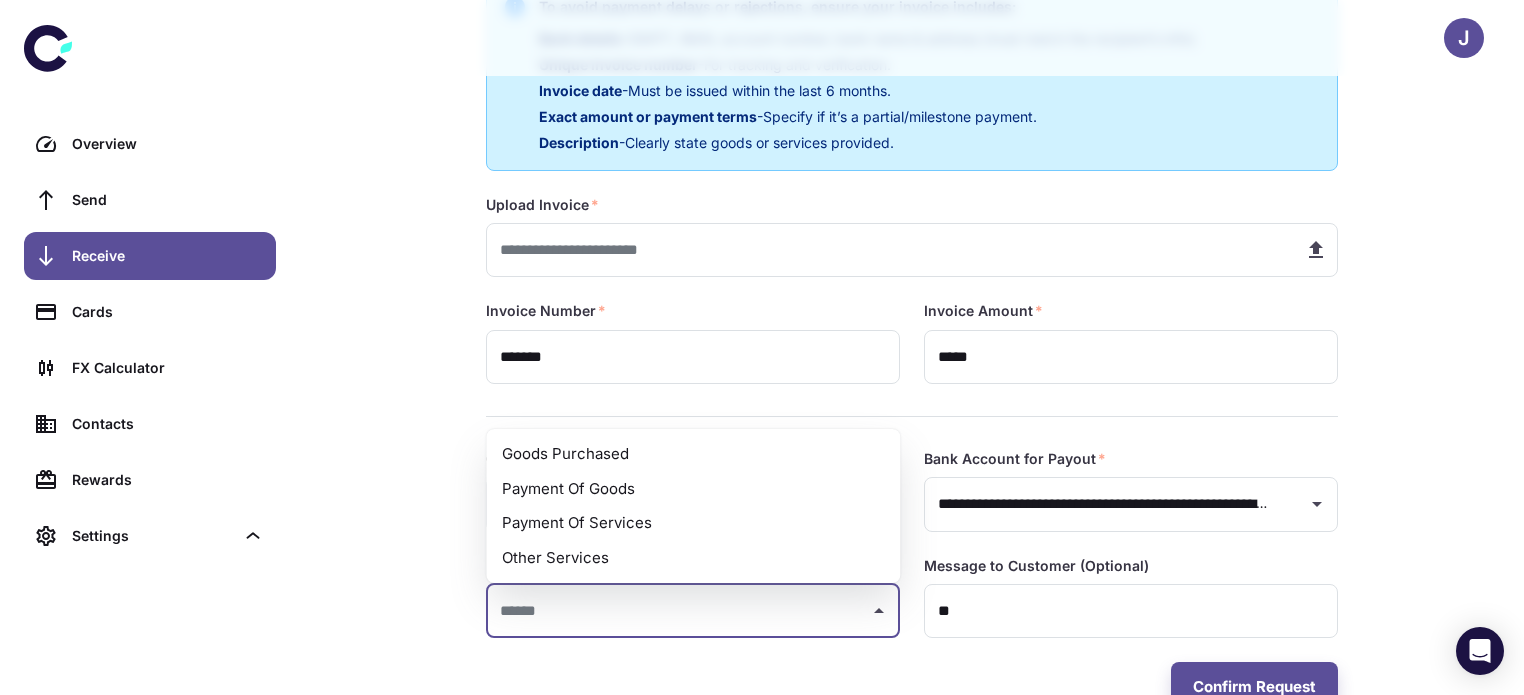 click on "Payment Of Goods" at bounding box center [693, 489] 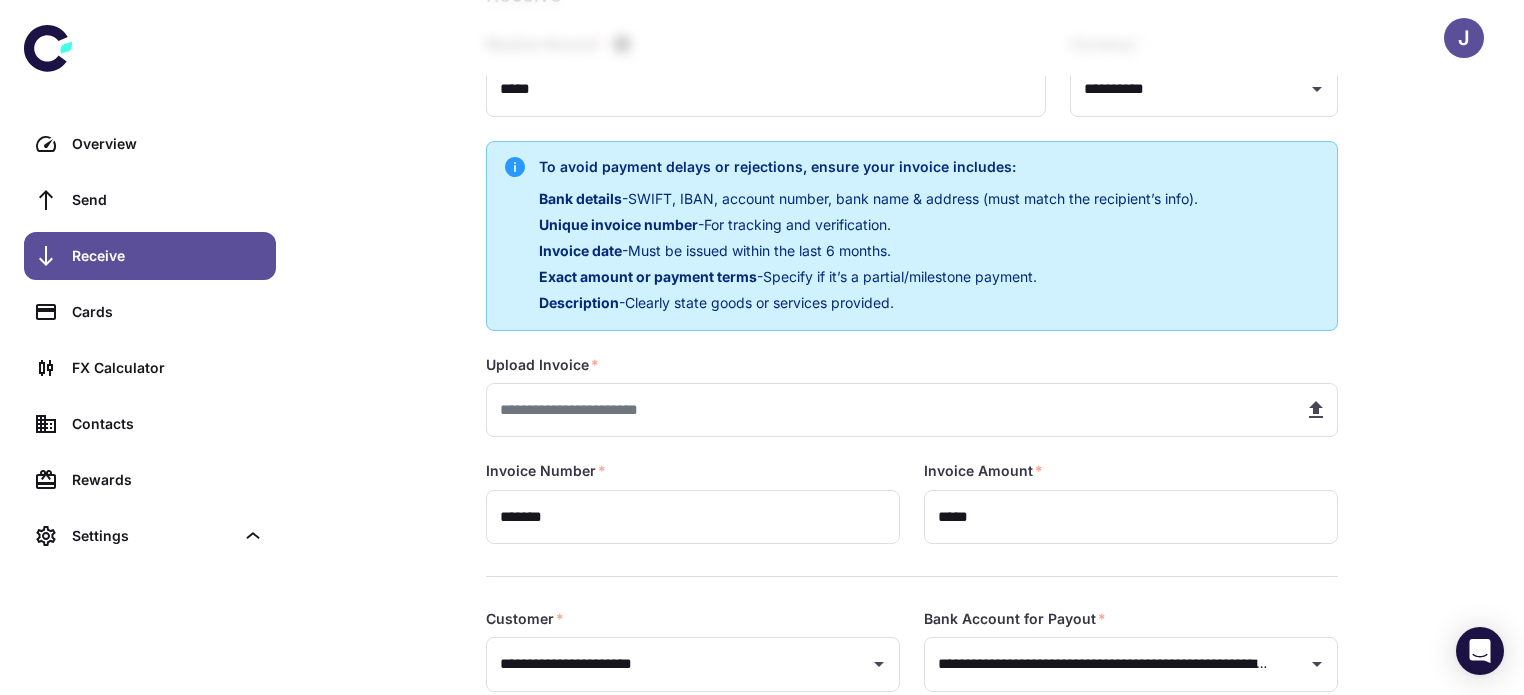 scroll, scrollTop: 0, scrollLeft: 0, axis: both 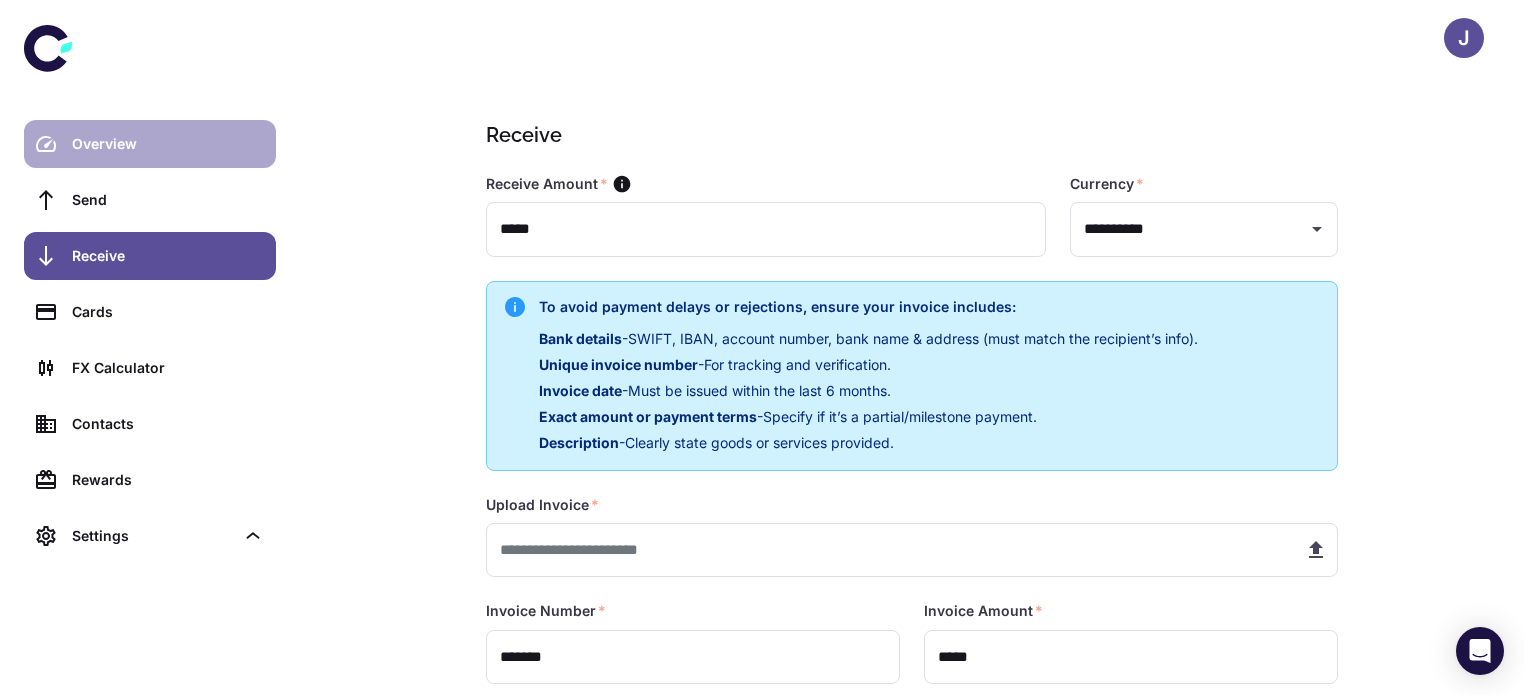 click on "Overview" at bounding box center [168, 144] 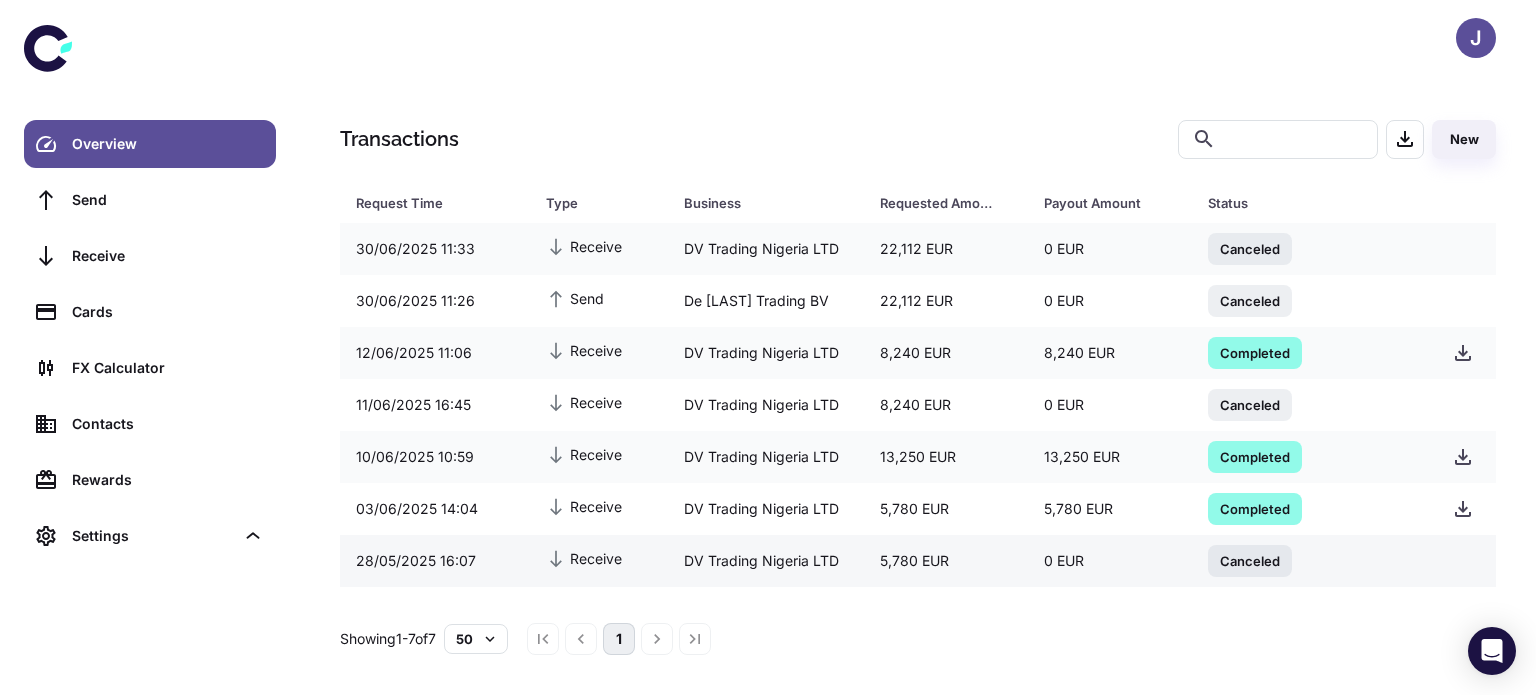 click on "Canceled" at bounding box center [1250, 248] 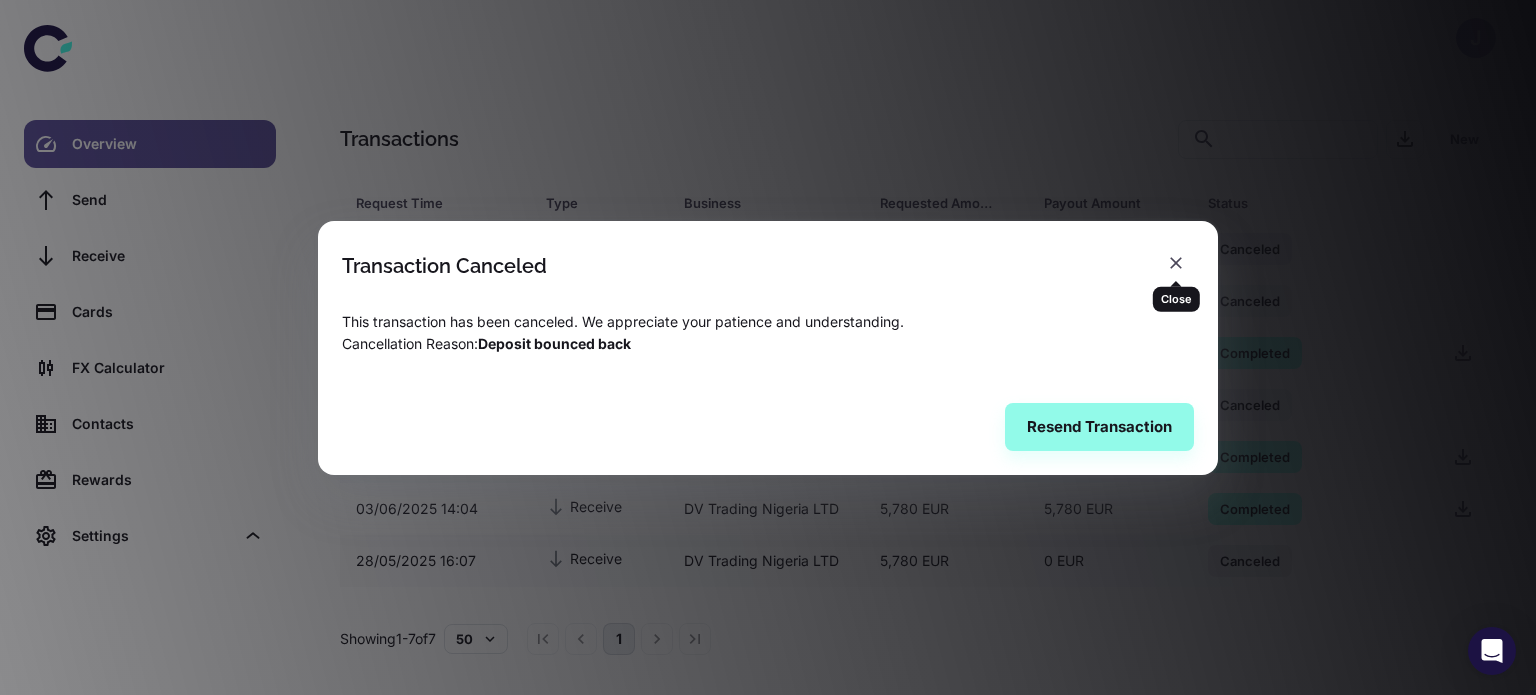 click at bounding box center [1176, 263] 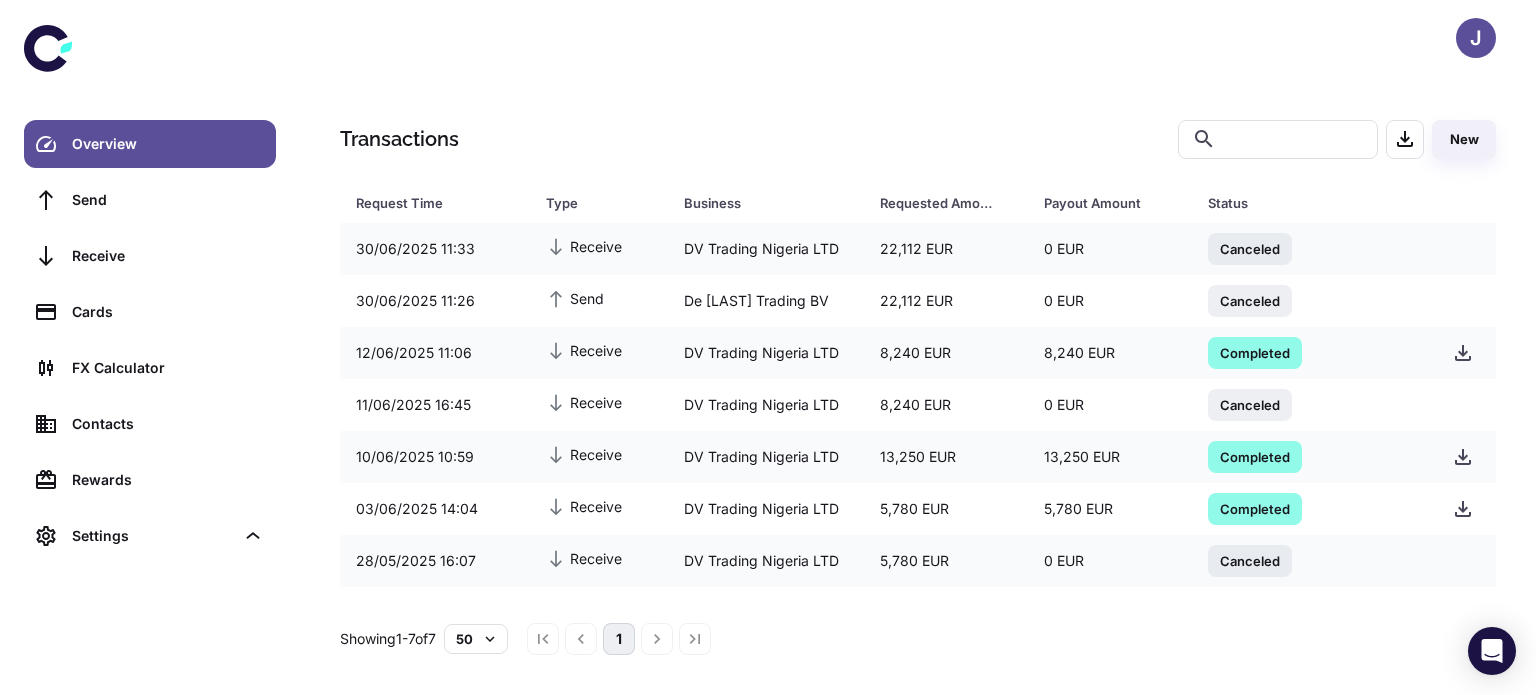 click on "J" at bounding box center [1476, 38] 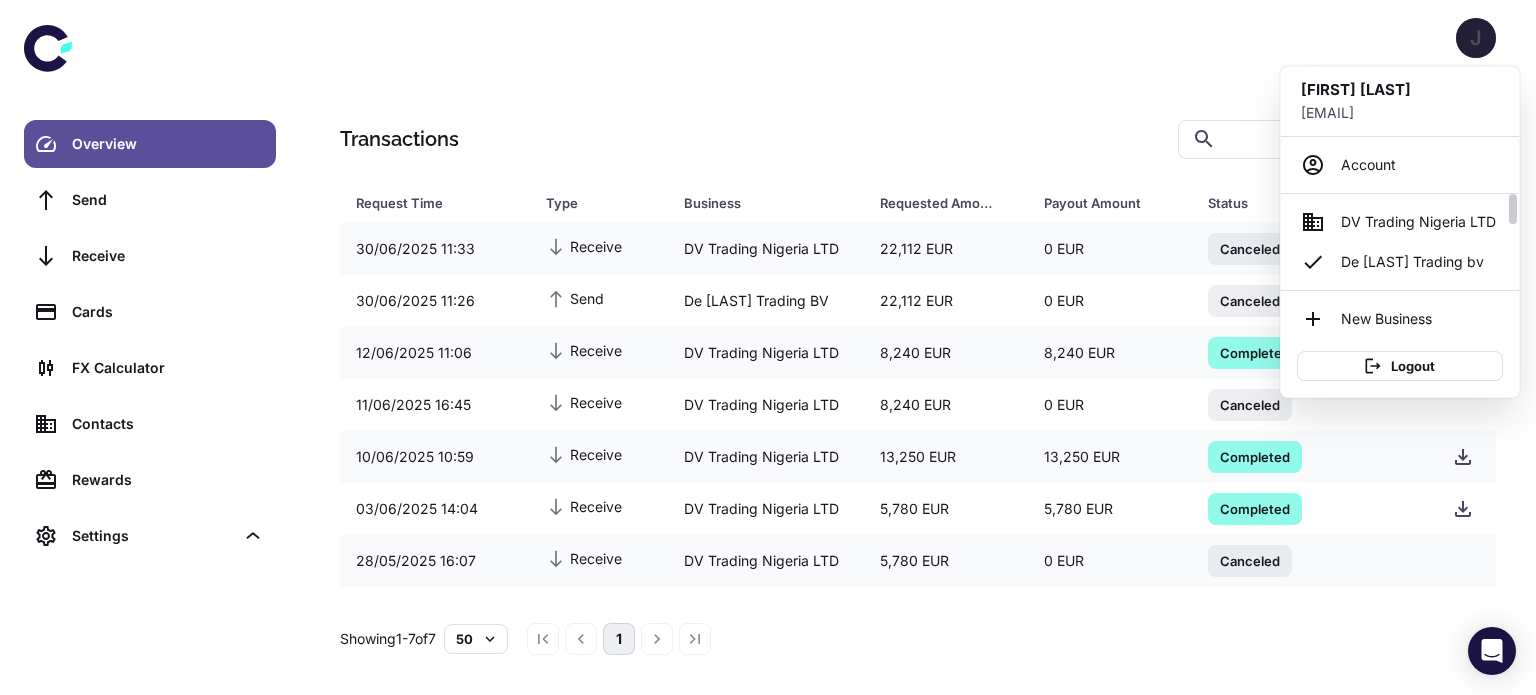 click on "DV Trading Nigeria LTD" at bounding box center [1418, 222] 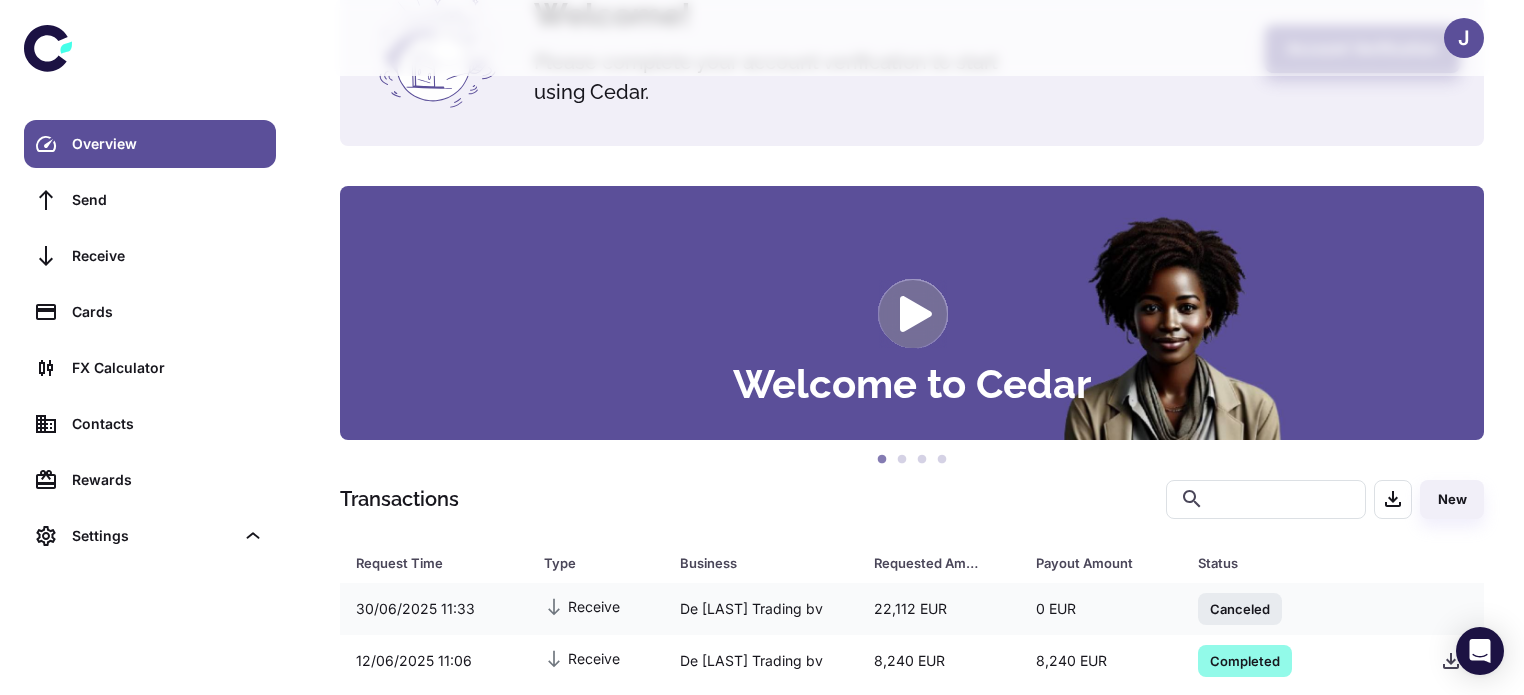 scroll, scrollTop: 251, scrollLeft: 0, axis: vertical 